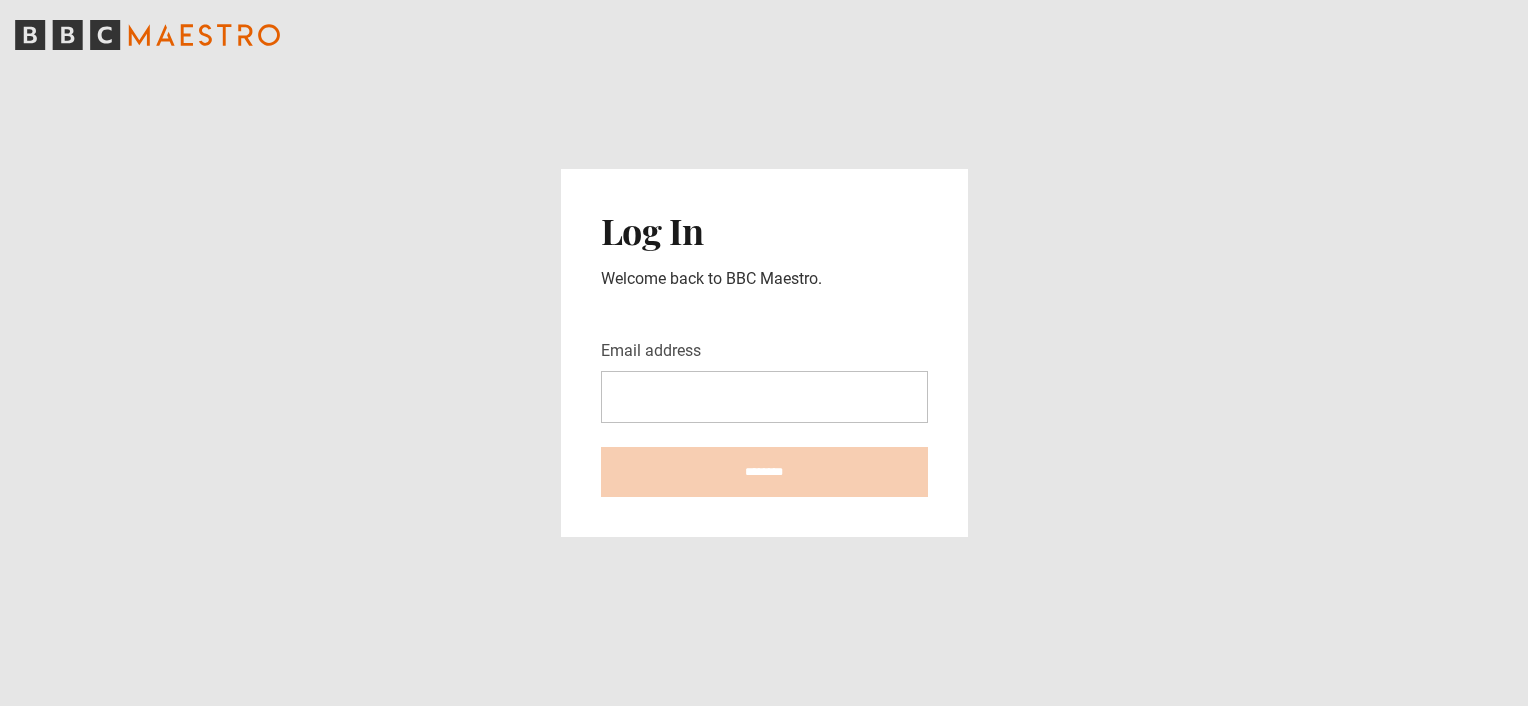 scroll, scrollTop: 0, scrollLeft: 0, axis: both 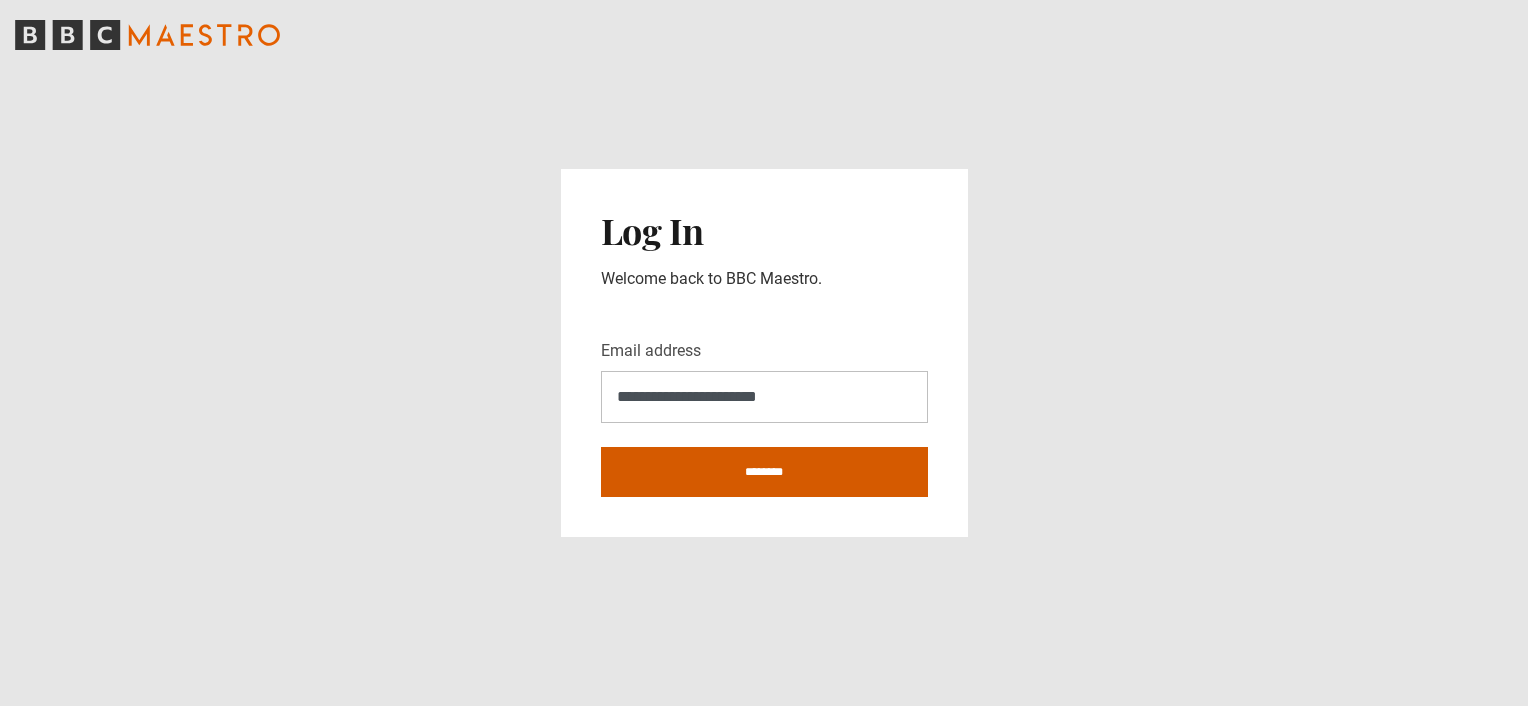 click on "********" at bounding box center (764, 472) 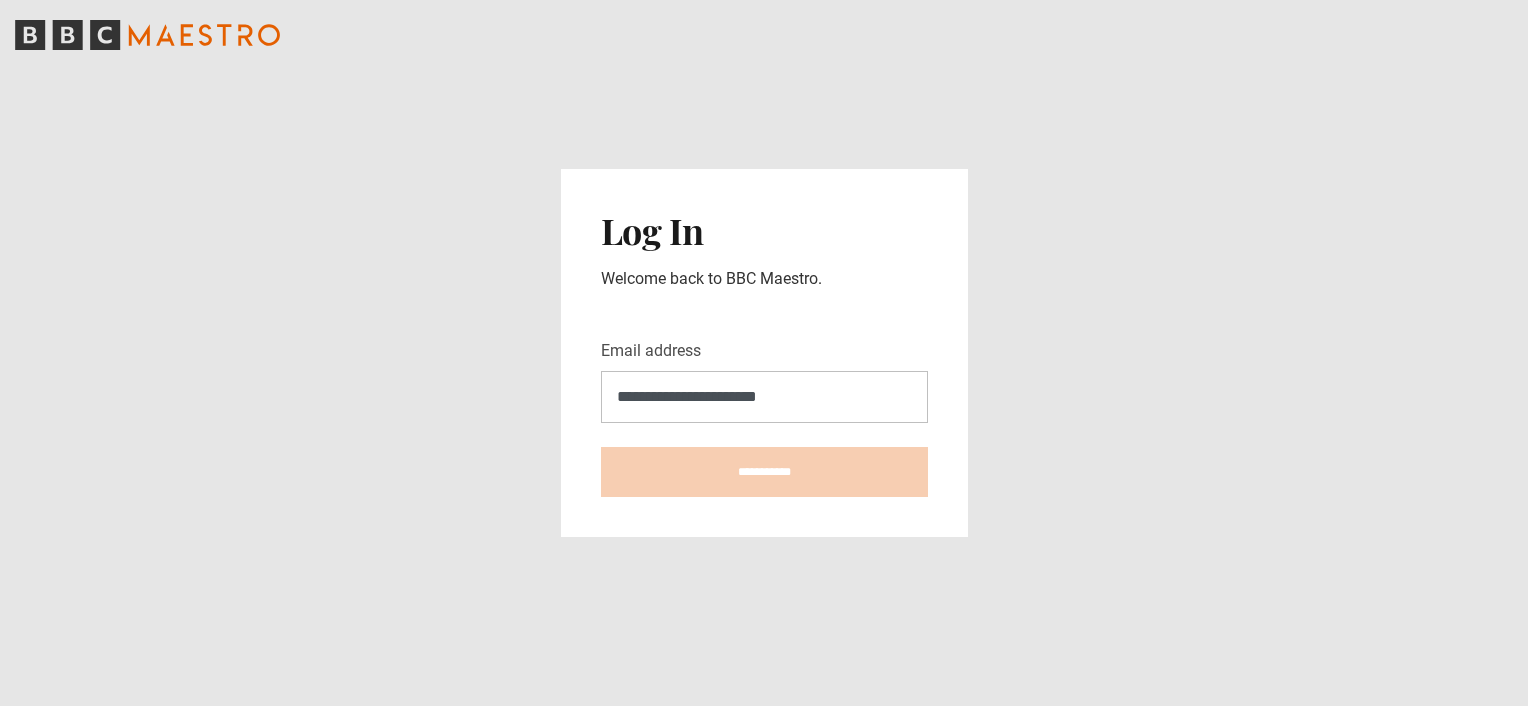 type on "**********" 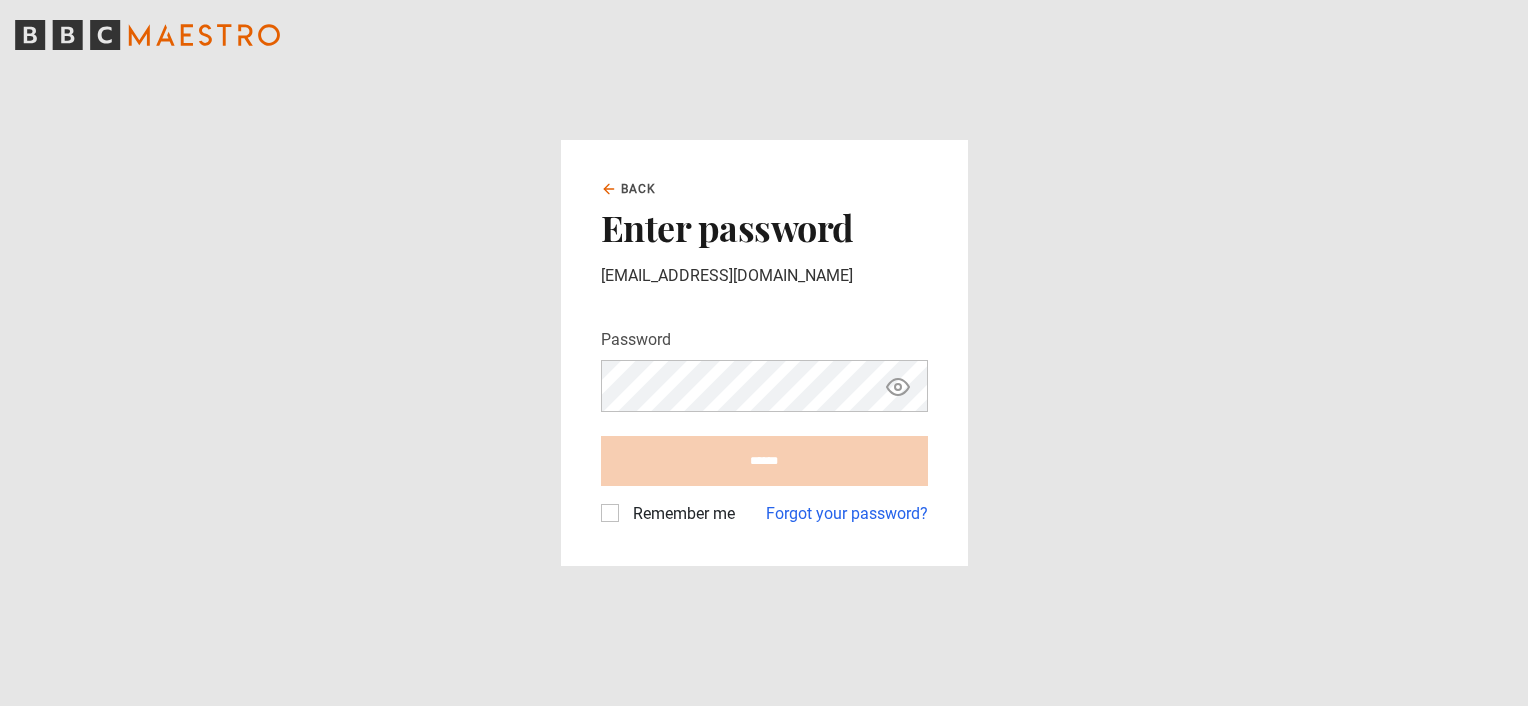 scroll, scrollTop: 0, scrollLeft: 0, axis: both 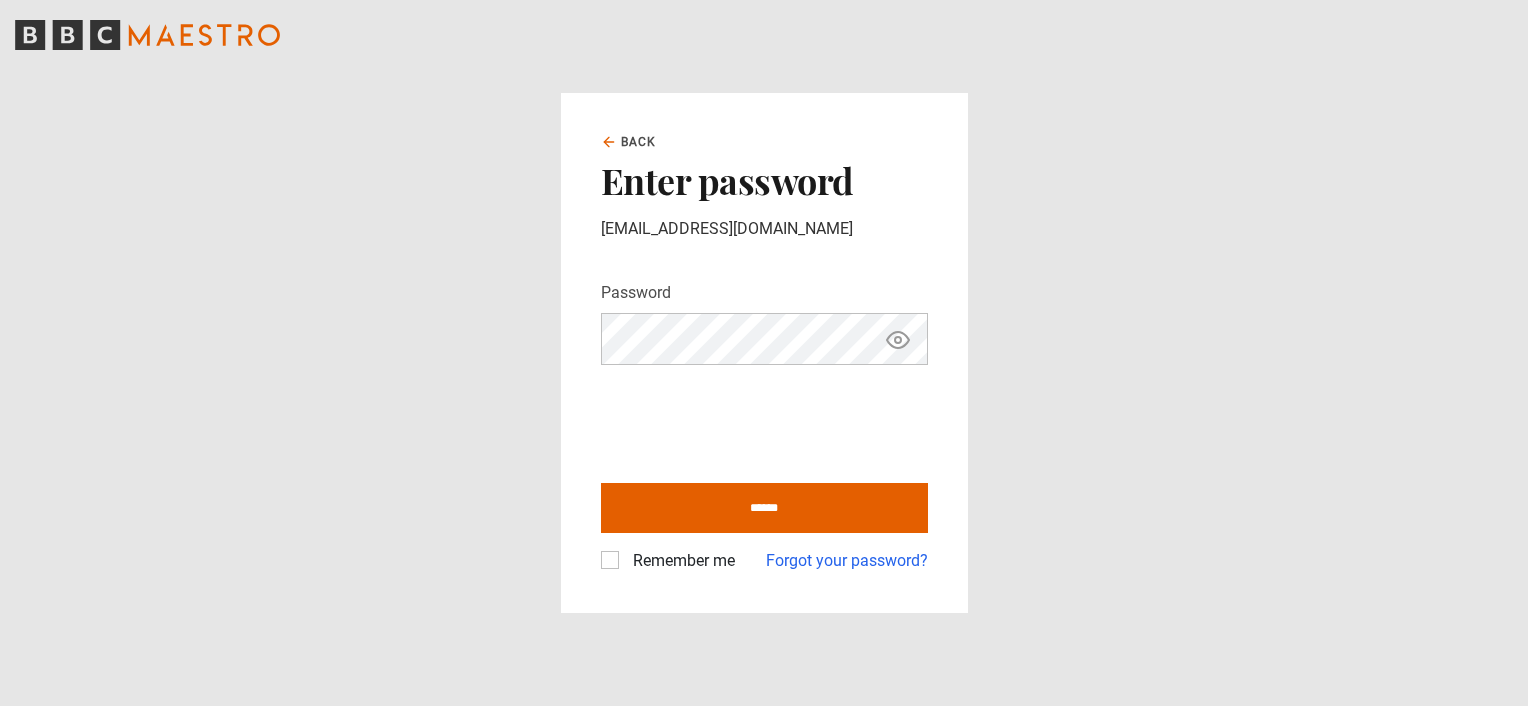 click 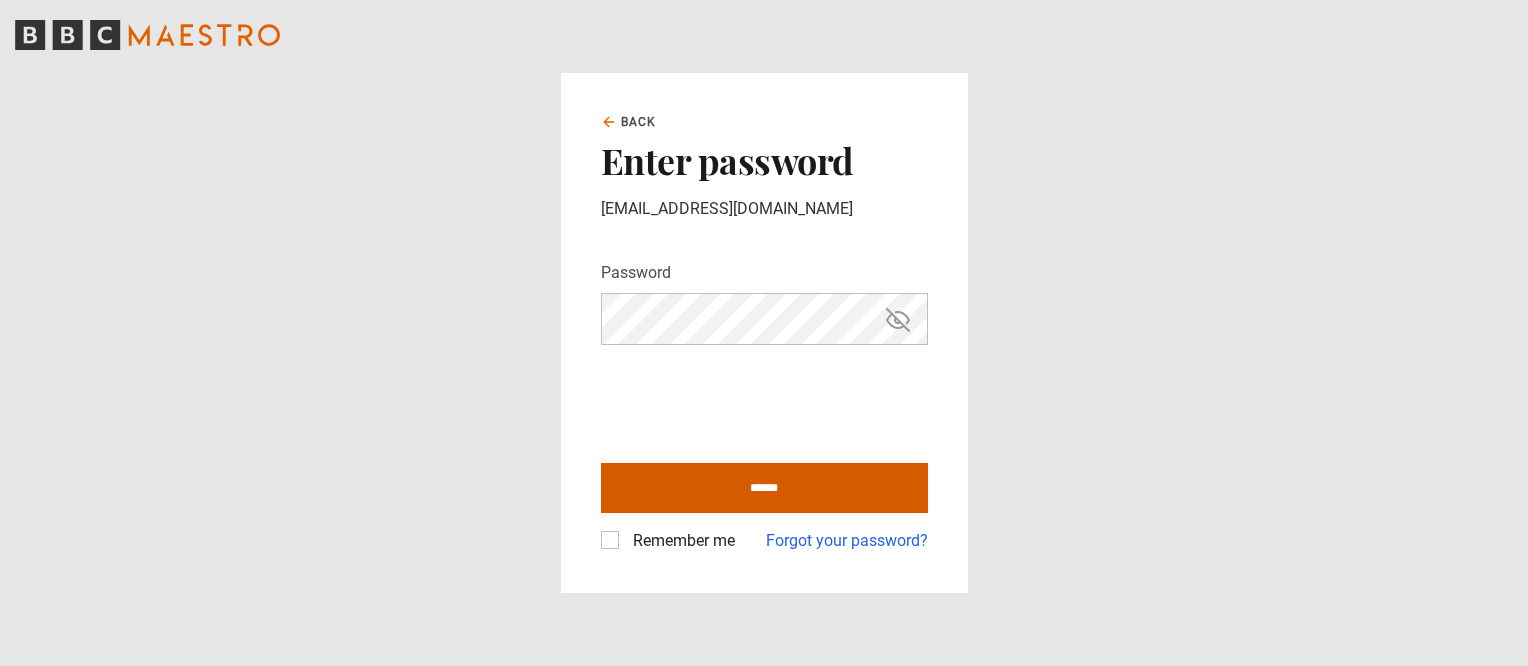 click on "******" at bounding box center (764, 488) 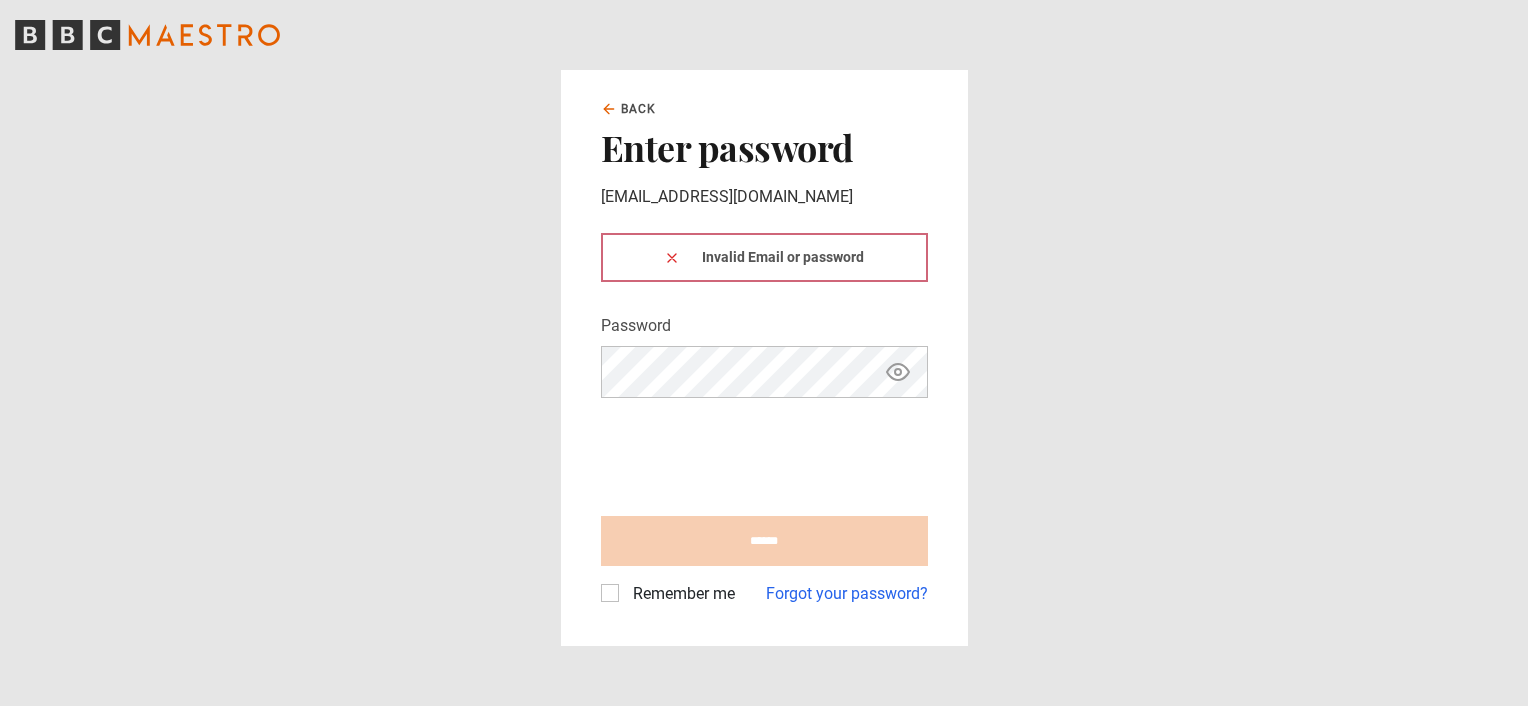 scroll, scrollTop: 0, scrollLeft: 0, axis: both 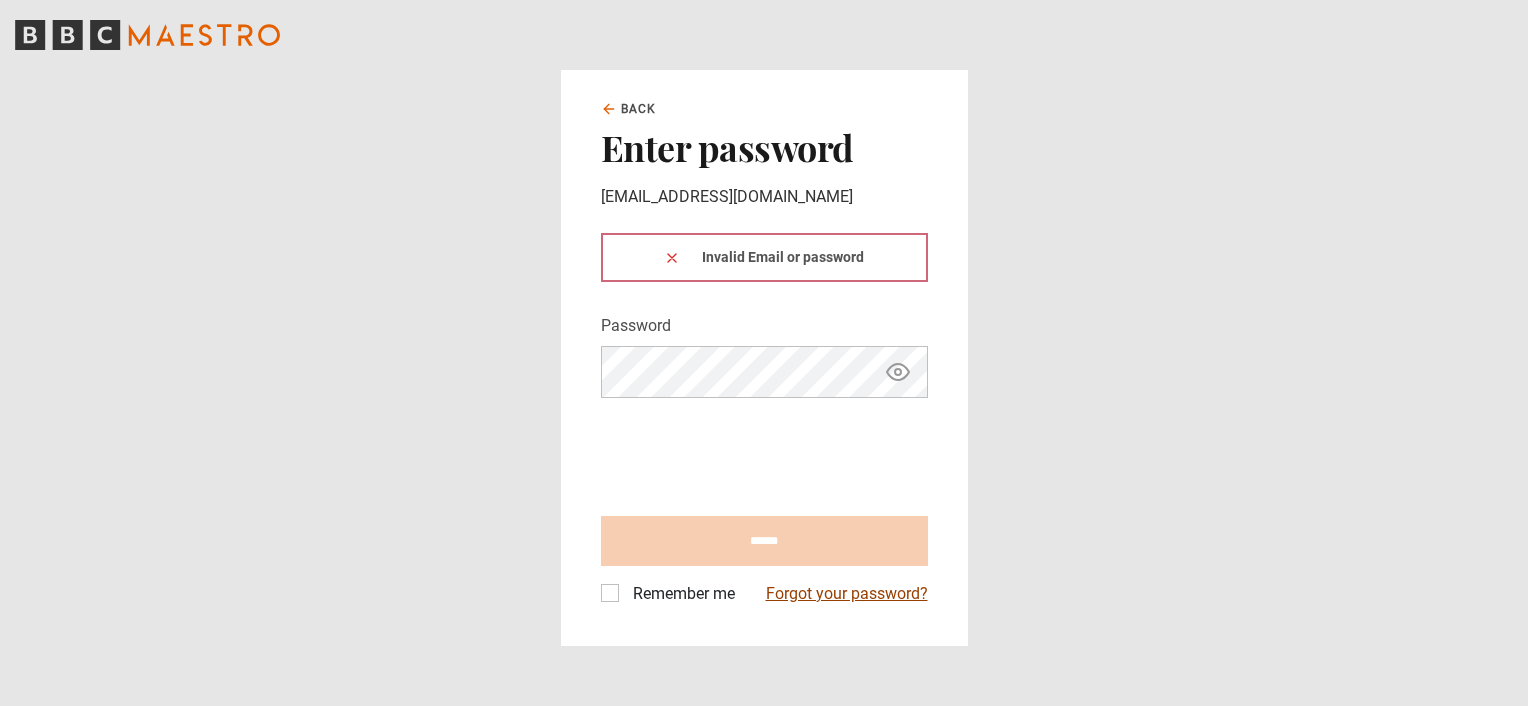 click on "Forgot your password?" at bounding box center [847, 594] 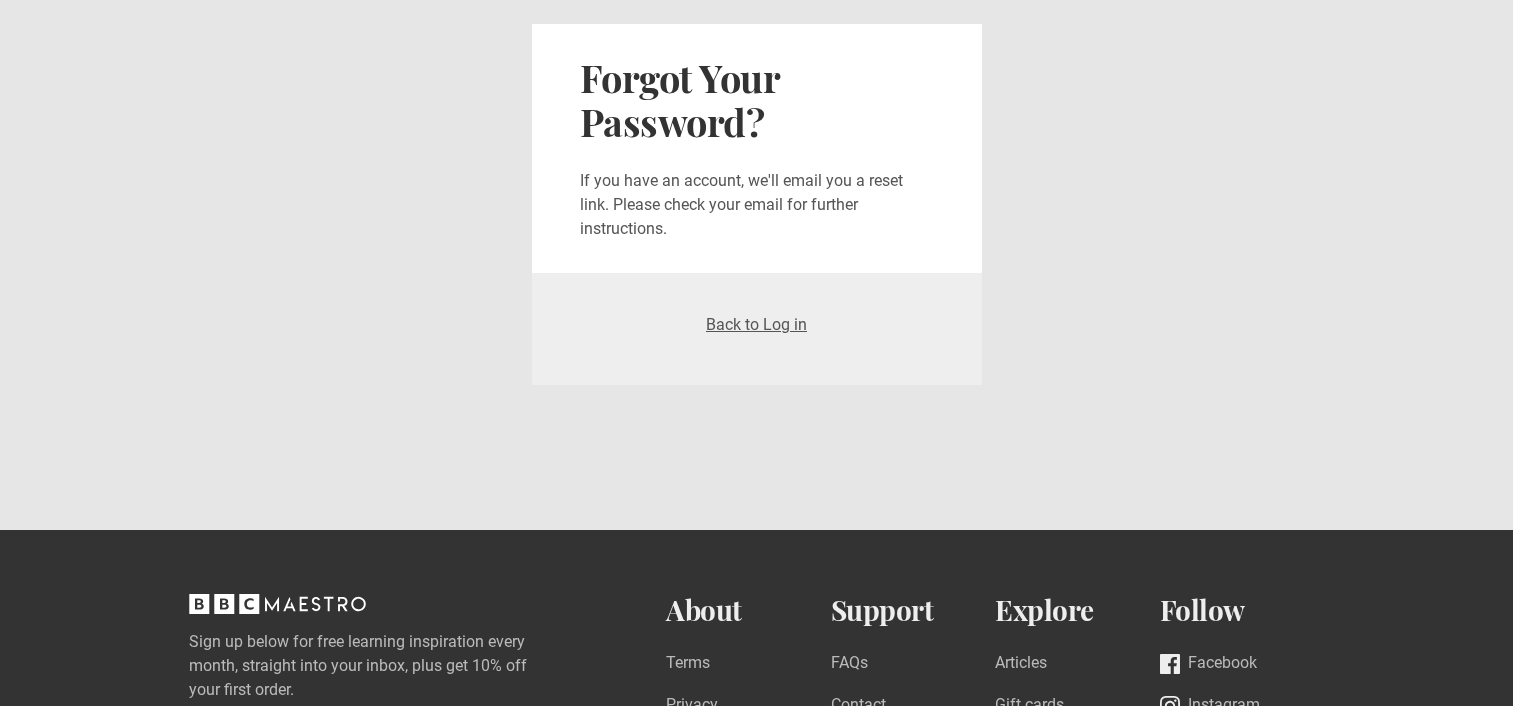 scroll, scrollTop: 0, scrollLeft: 0, axis: both 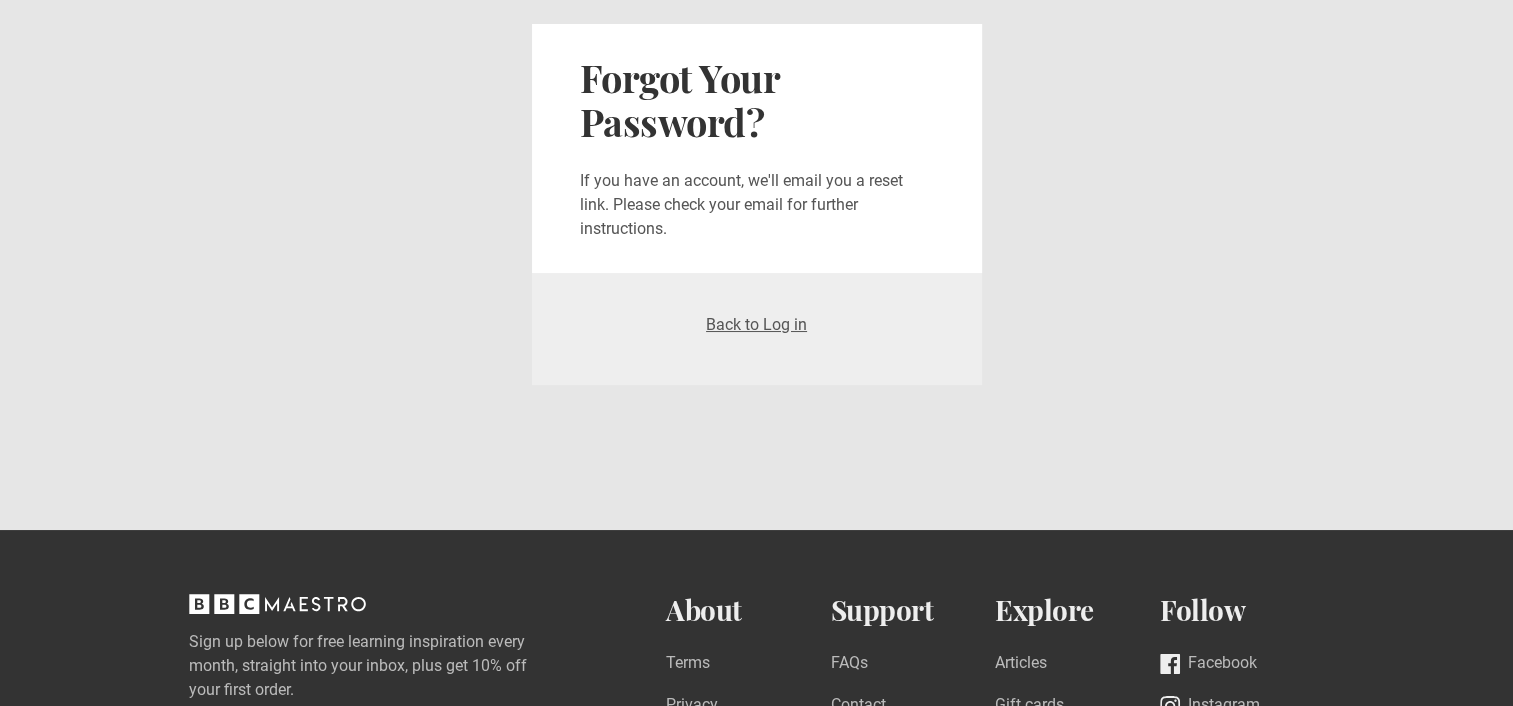 click on "Back to Log in" at bounding box center (757, 329) 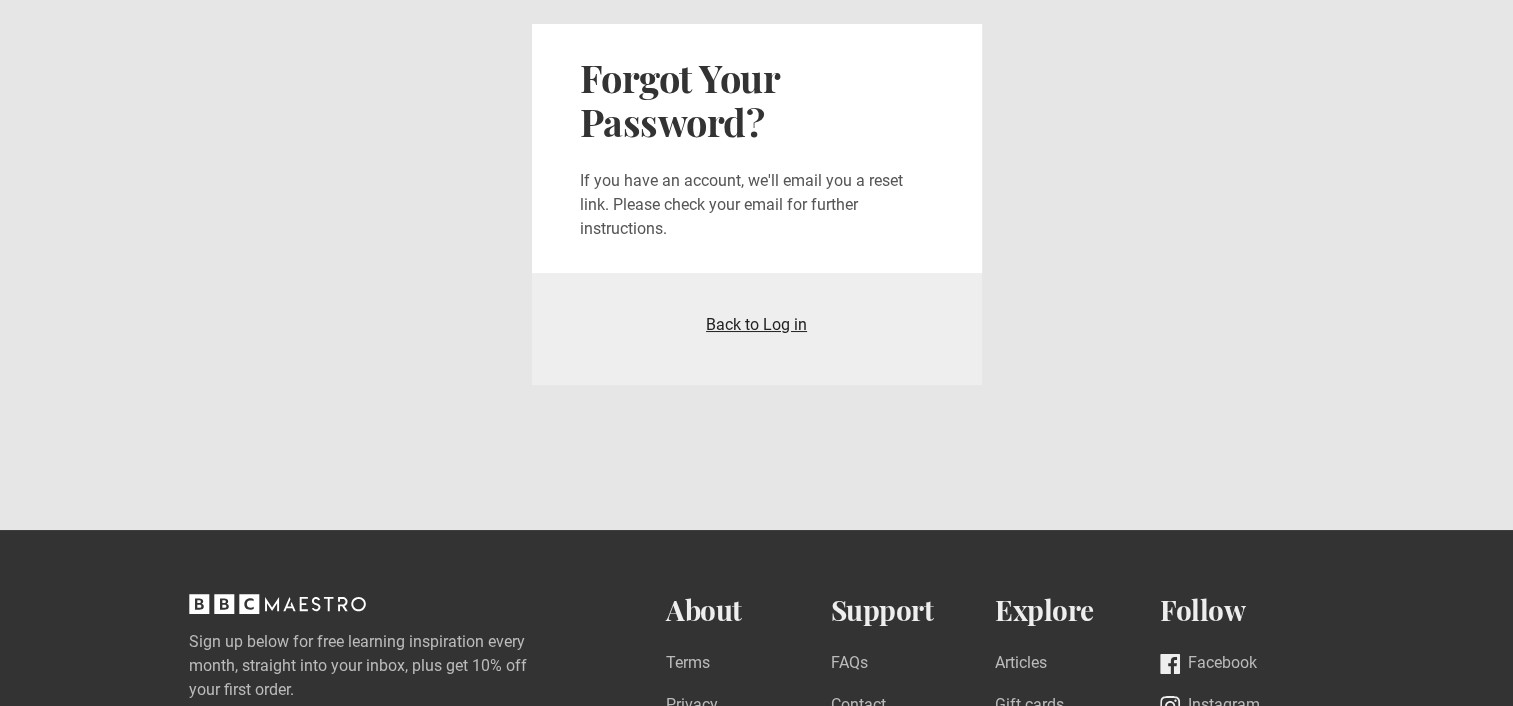 click on "Back to Log in" at bounding box center (756, 324) 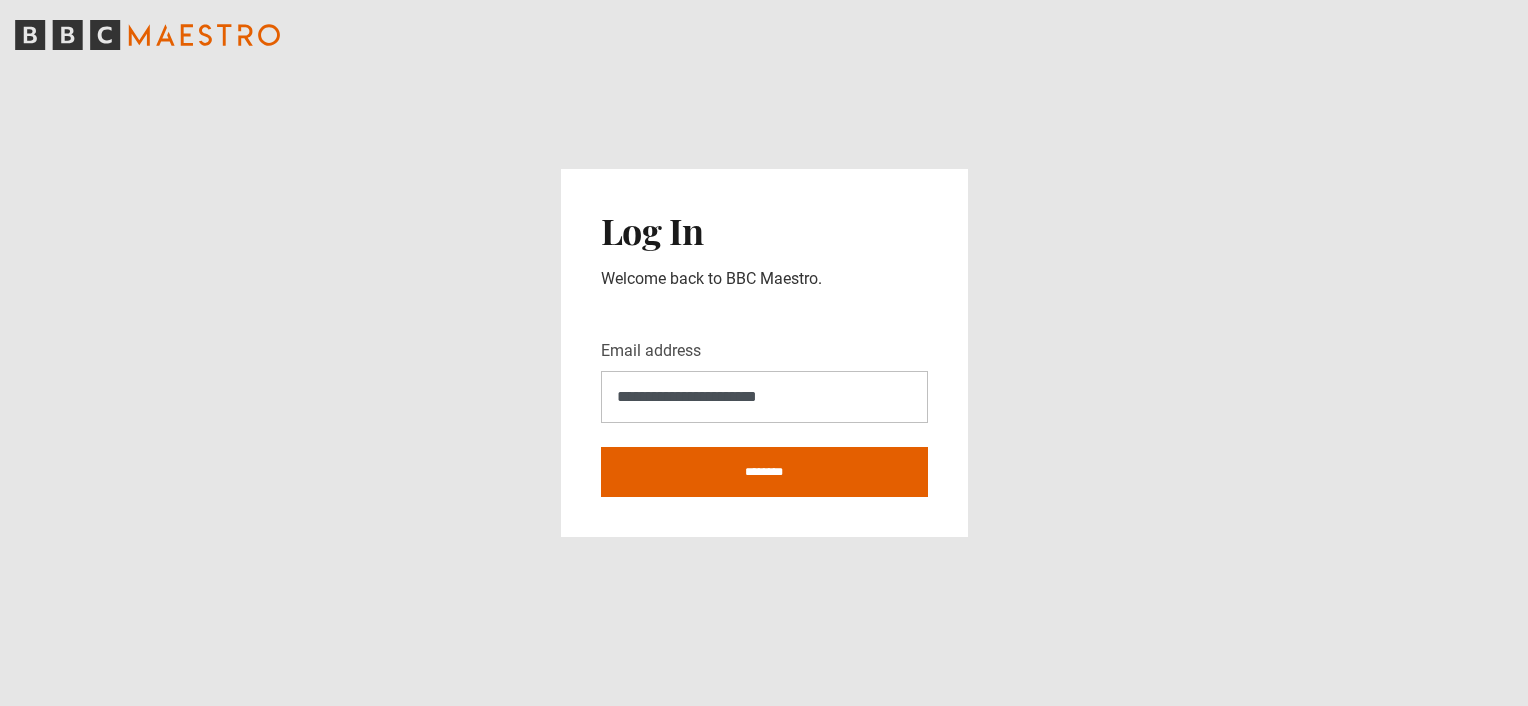 scroll, scrollTop: 0, scrollLeft: 0, axis: both 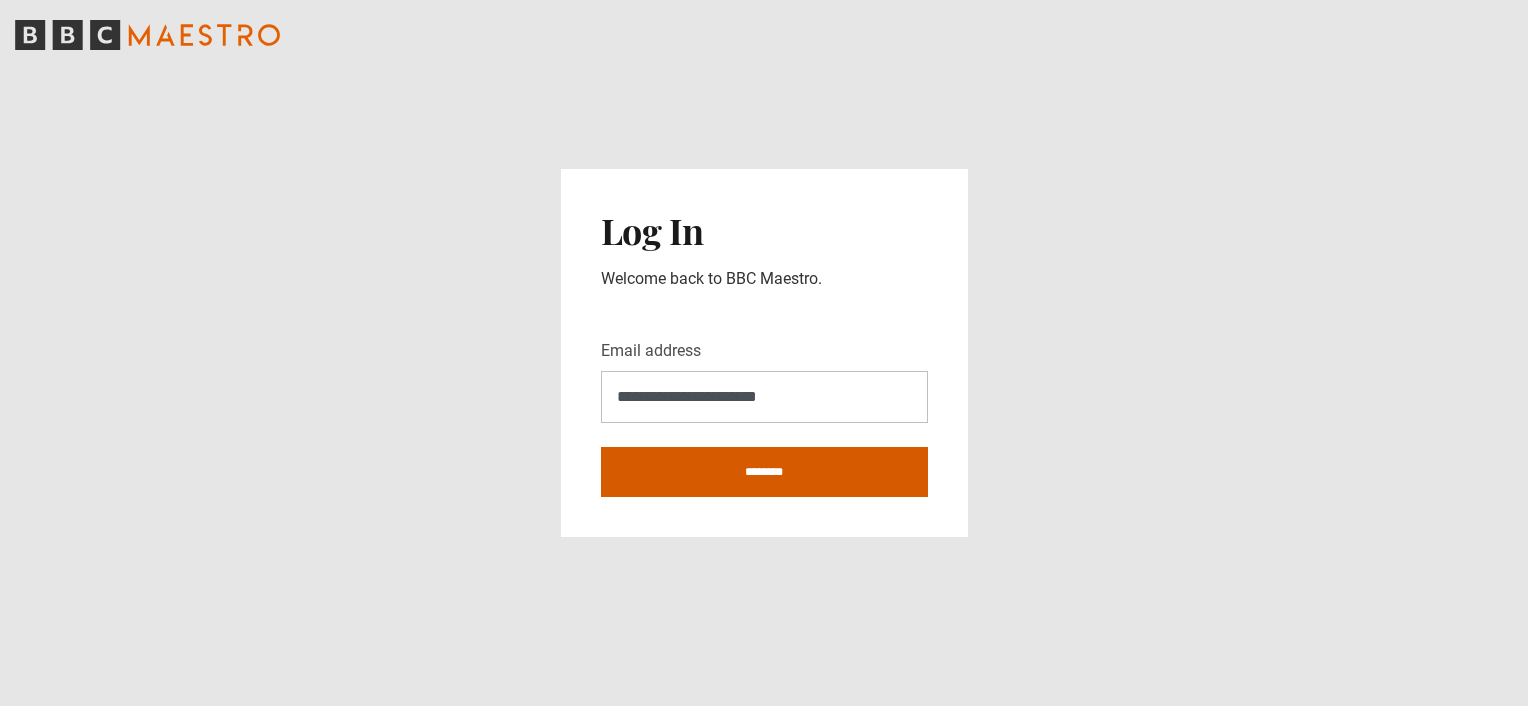 click on "********" at bounding box center (764, 472) 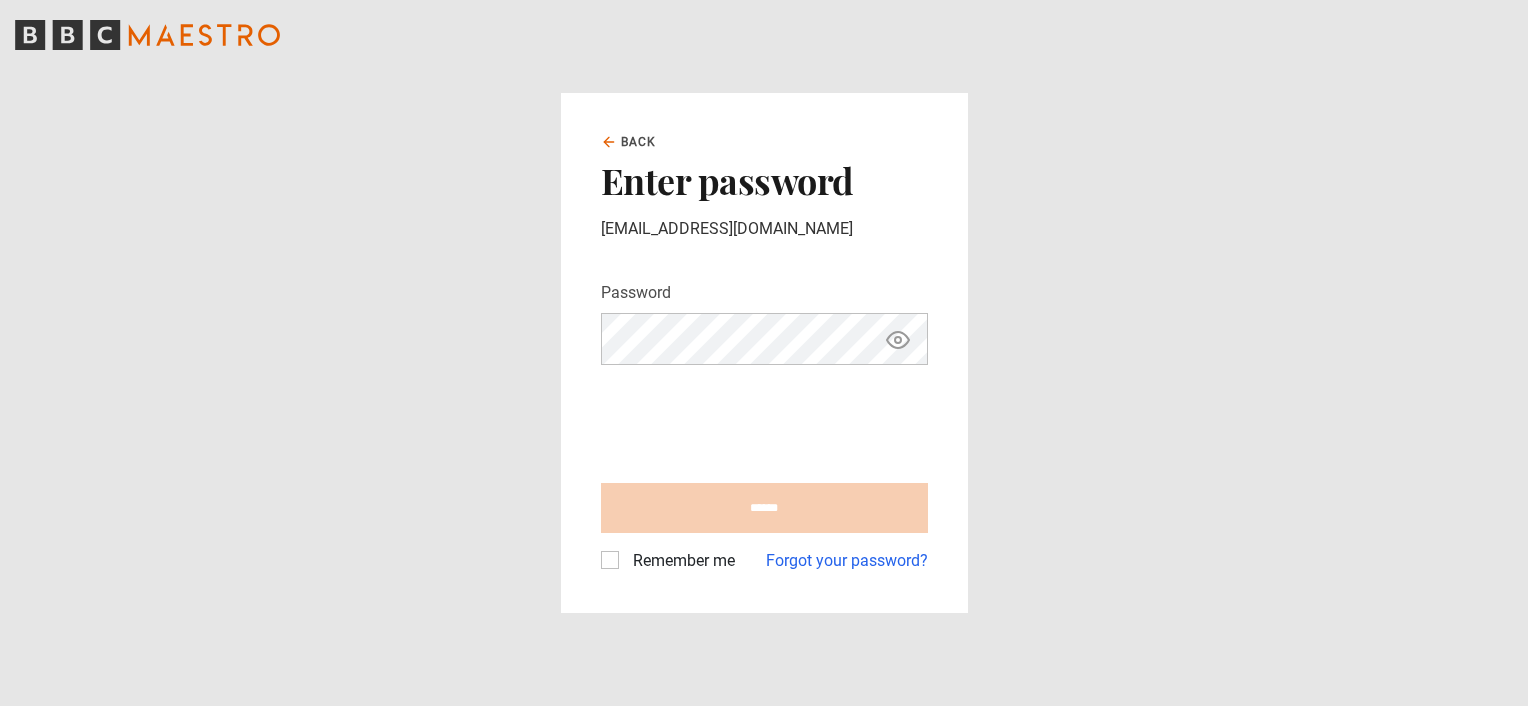 scroll, scrollTop: 0, scrollLeft: 0, axis: both 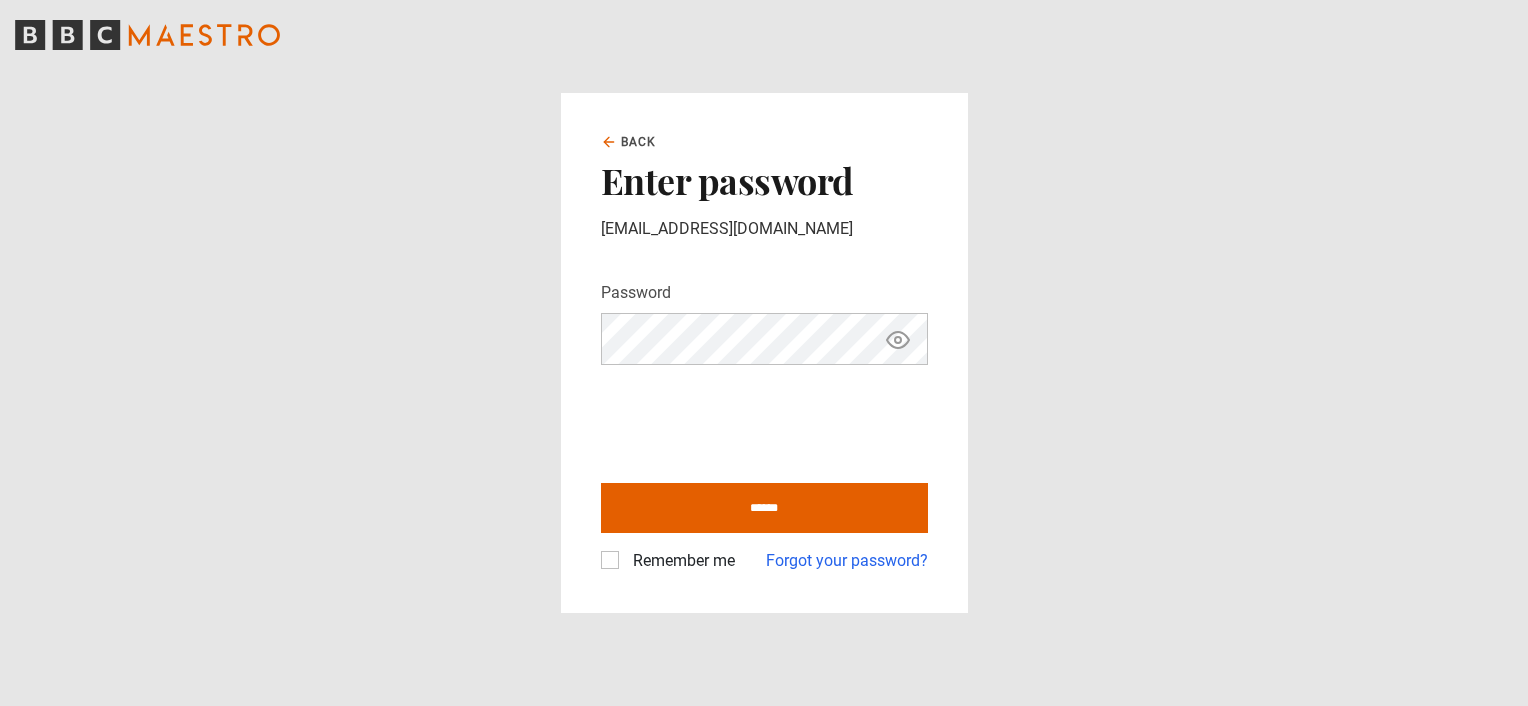 click 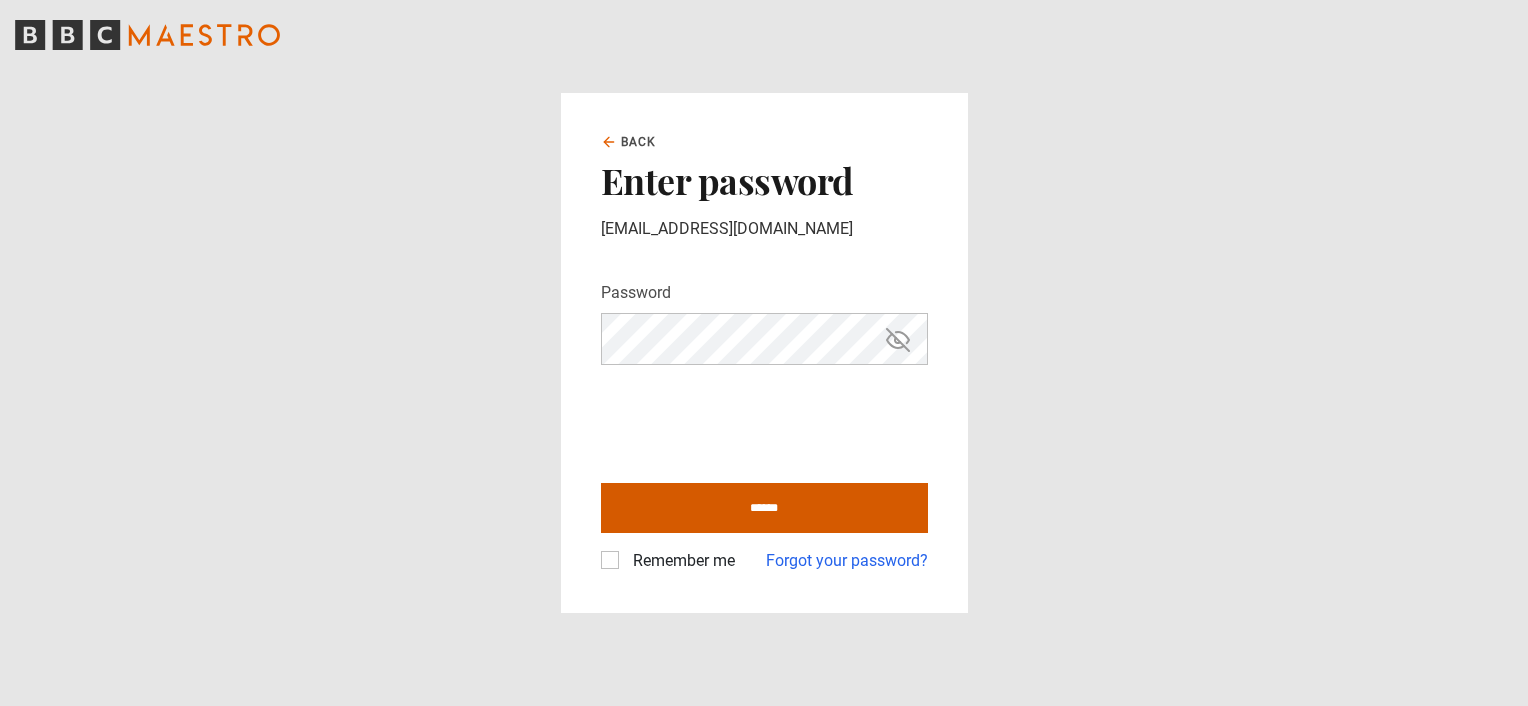 click on "******" at bounding box center (764, 508) 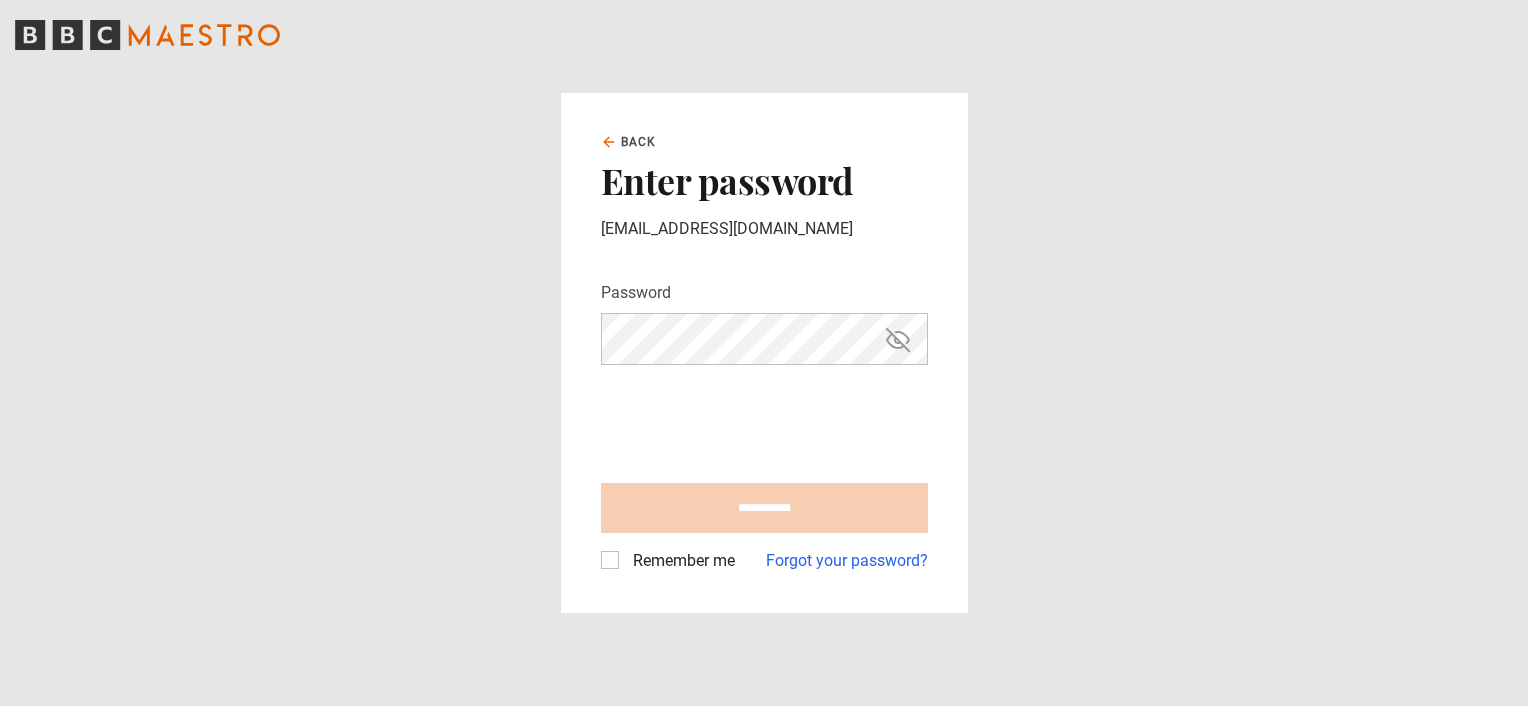 type on "**********" 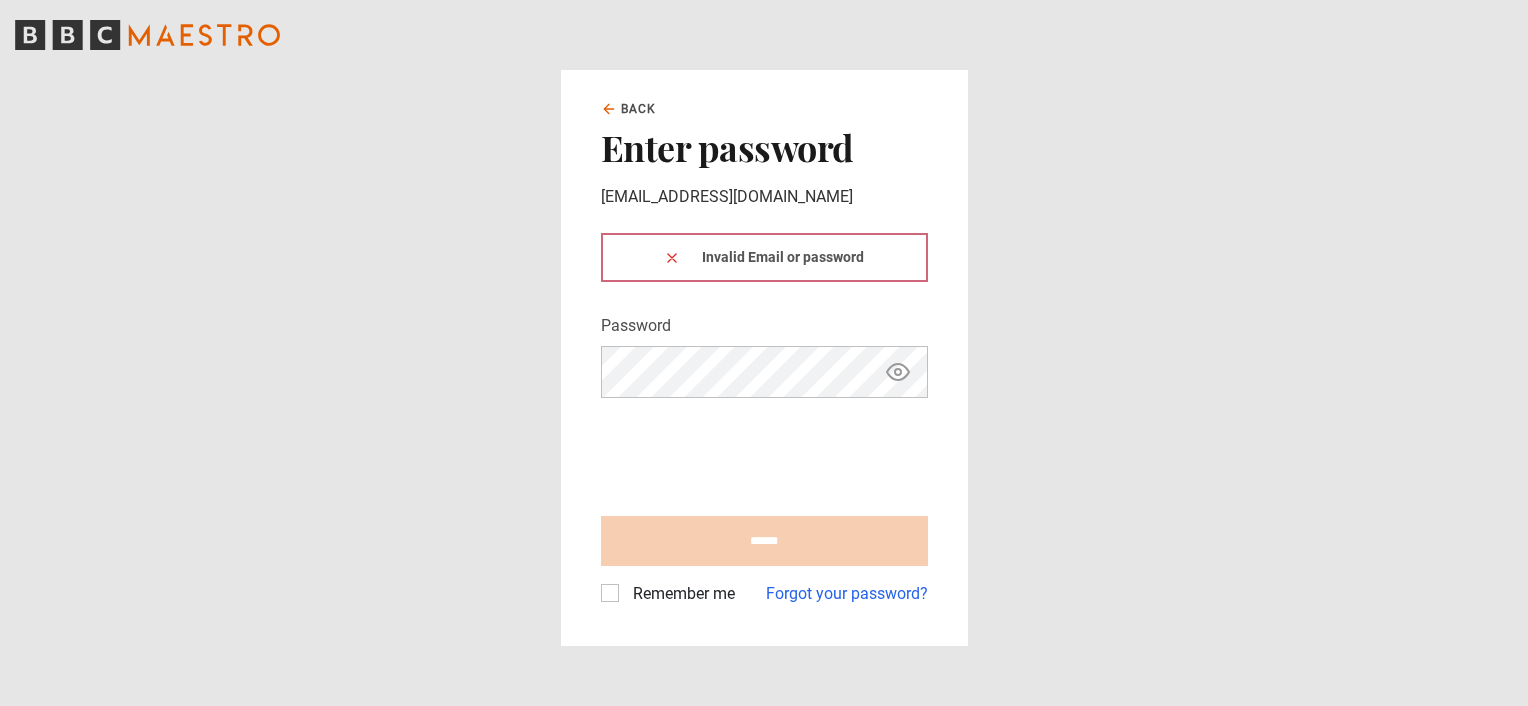 scroll, scrollTop: 0, scrollLeft: 0, axis: both 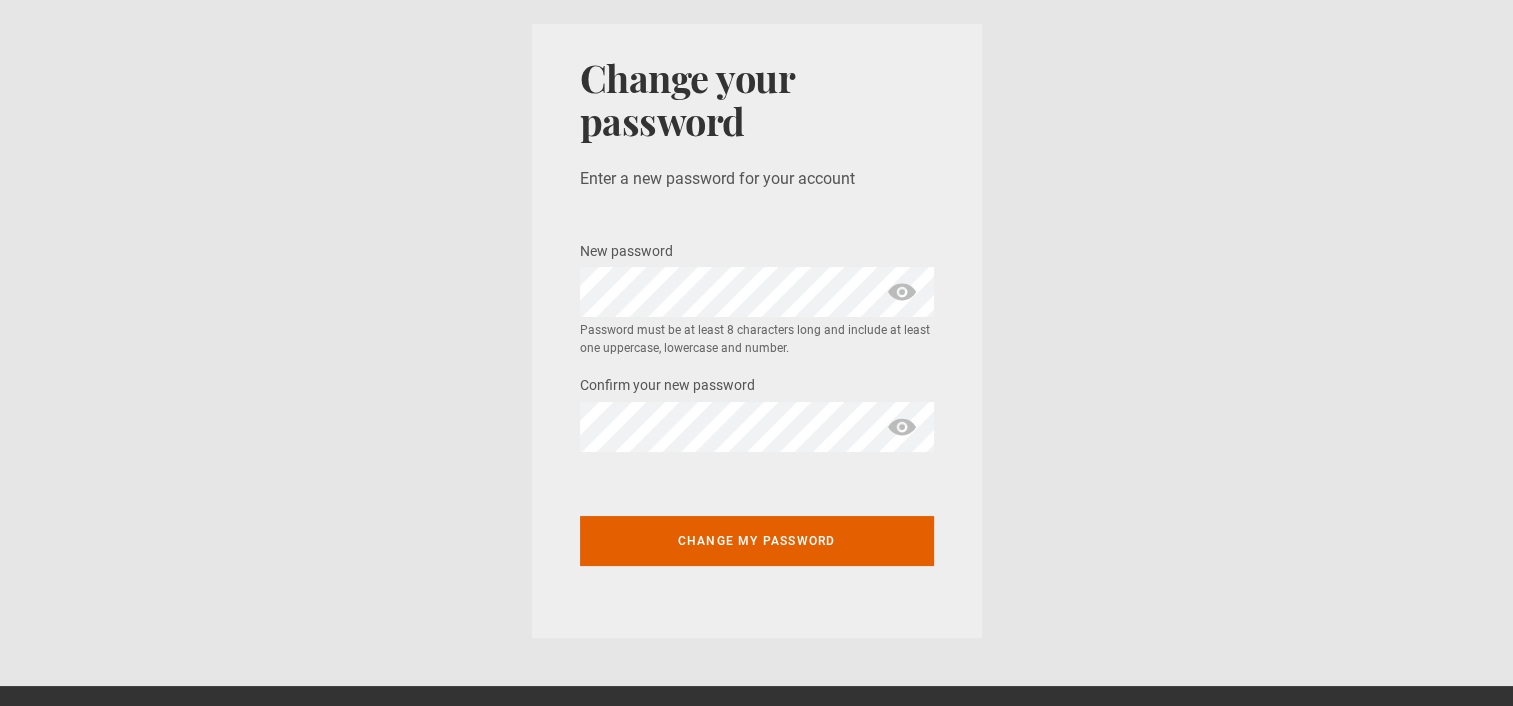 click at bounding box center [902, 292] 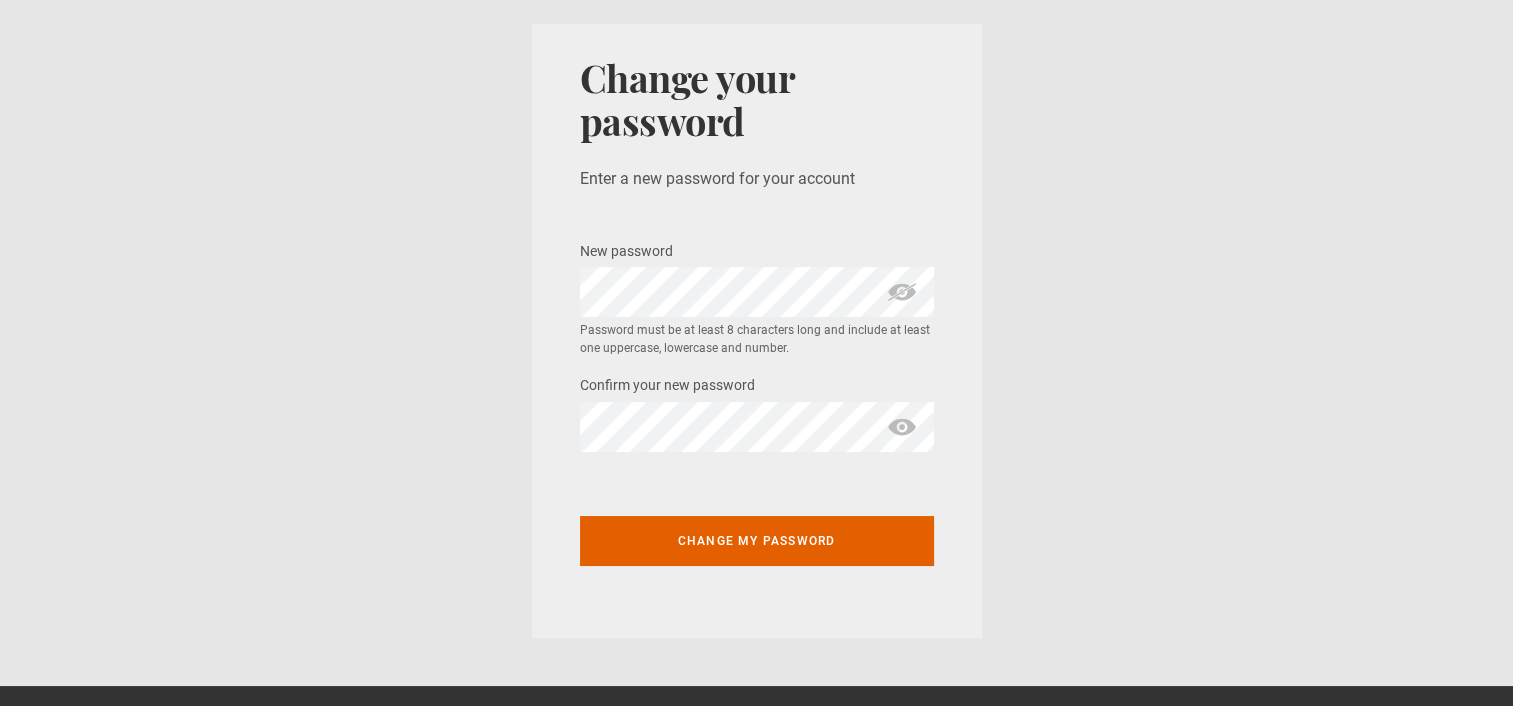 click on "Change your password
Enter a new password for your account
New password  * Password must be at least 8 characters long and include at least one uppercase, lowercase and number.
Confirm your new password  *
Change my password" at bounding box center [757, 331] 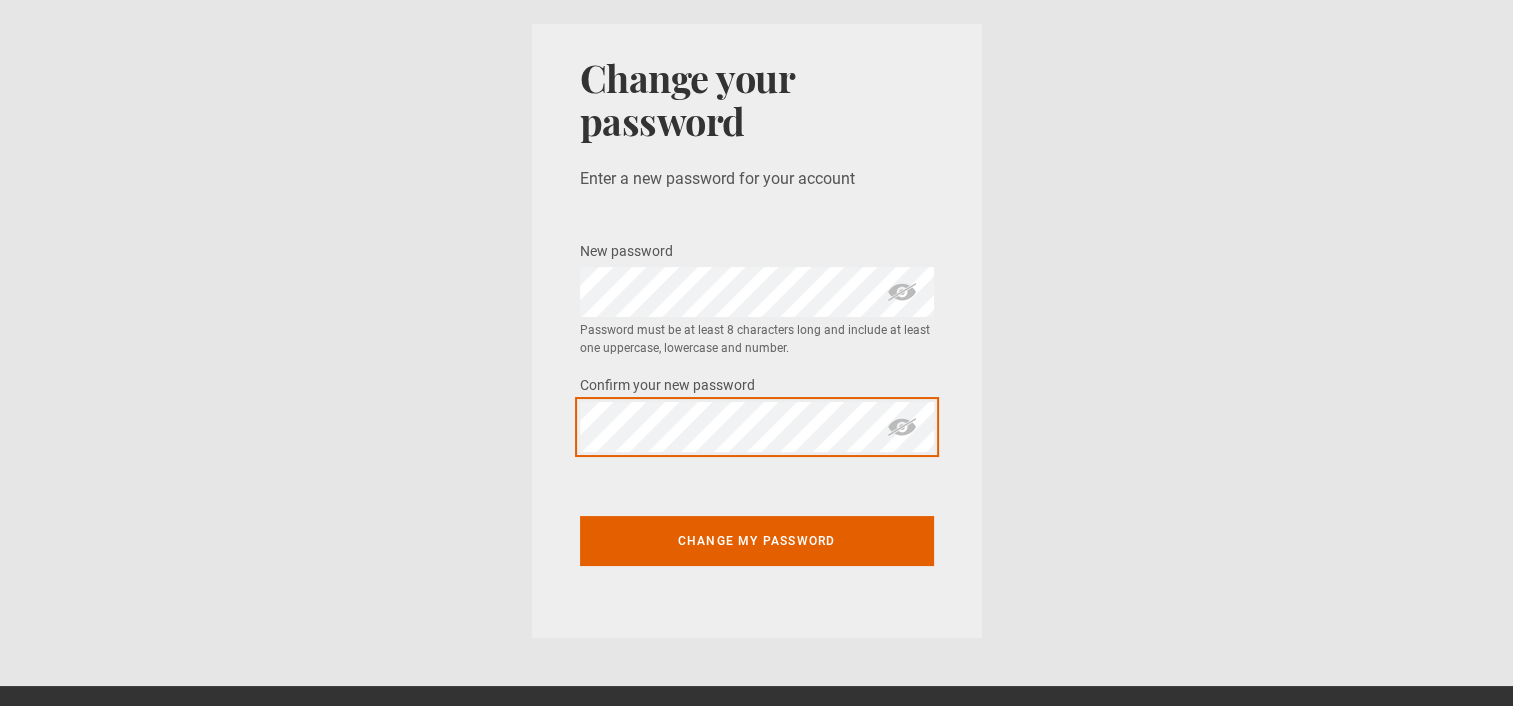 click on "Change my password" at bounding box center (757, 541) 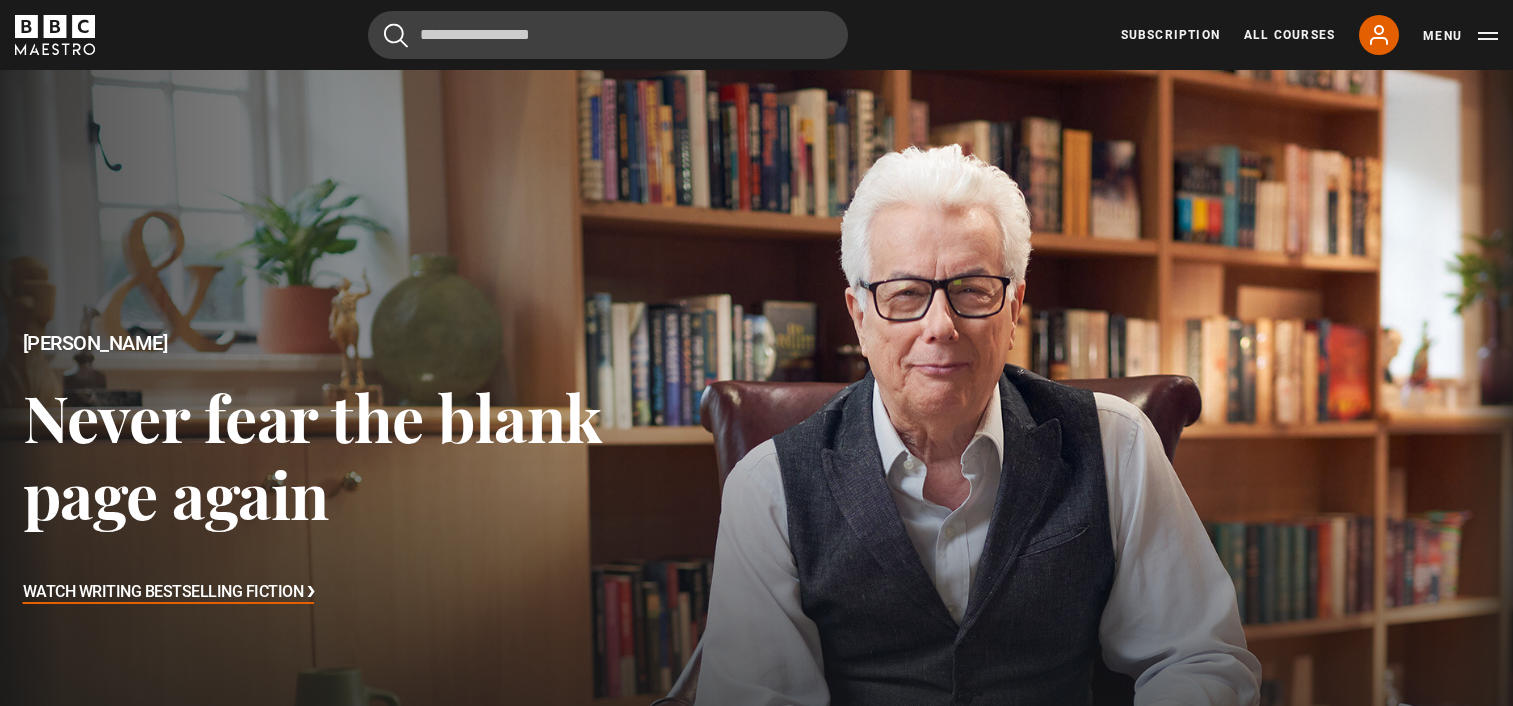 scroll, scrollTop: 0, scrollLeft: 0, axis: both 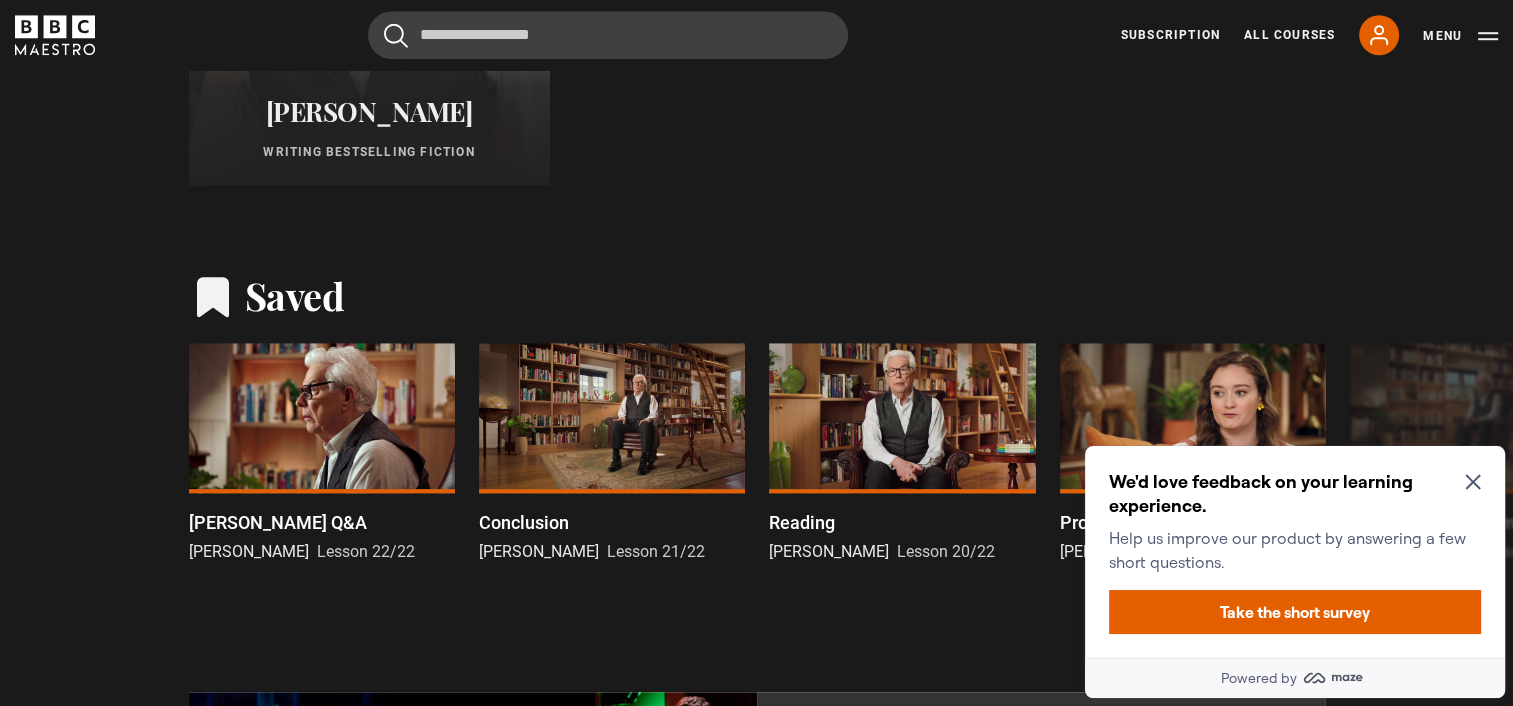 click 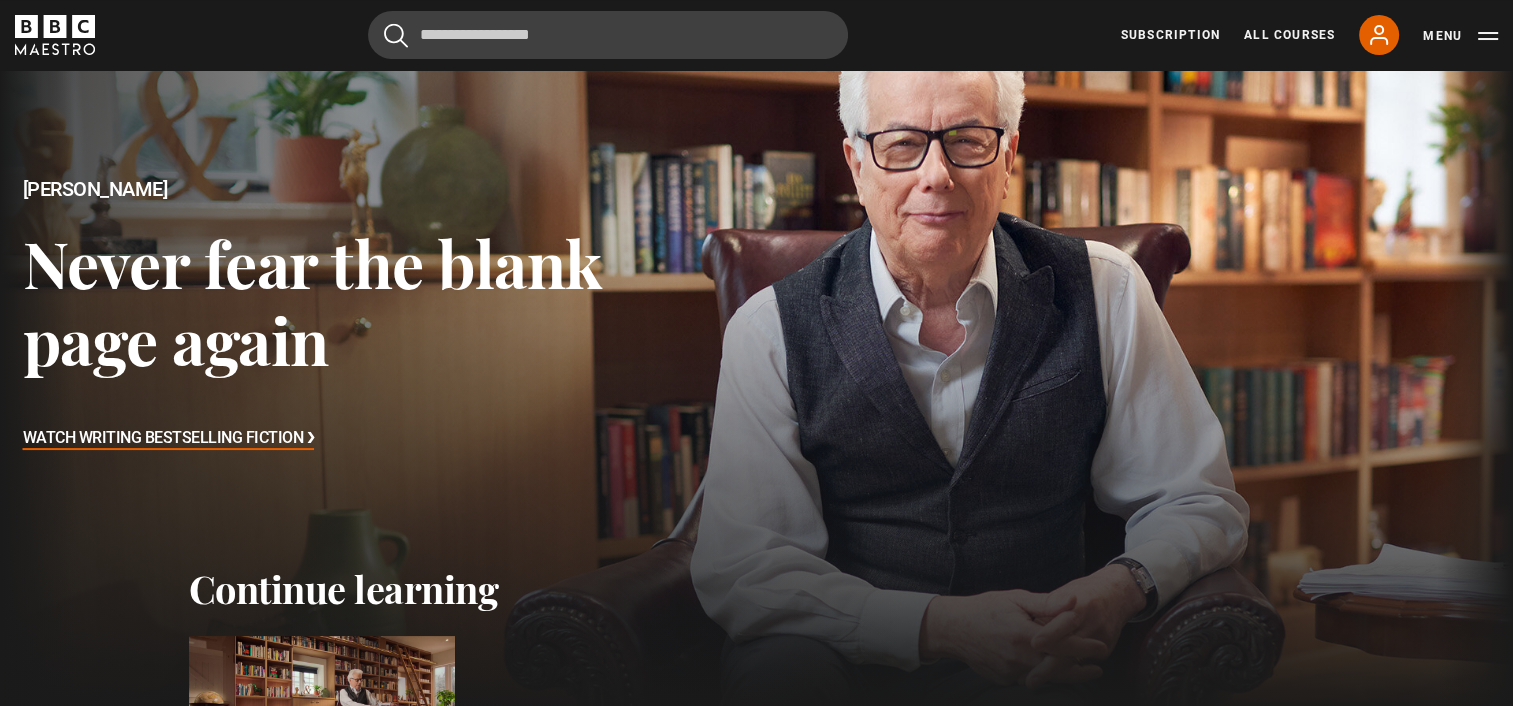 scroll, scrollTop: 0, scrollLeft: 0, axis: both 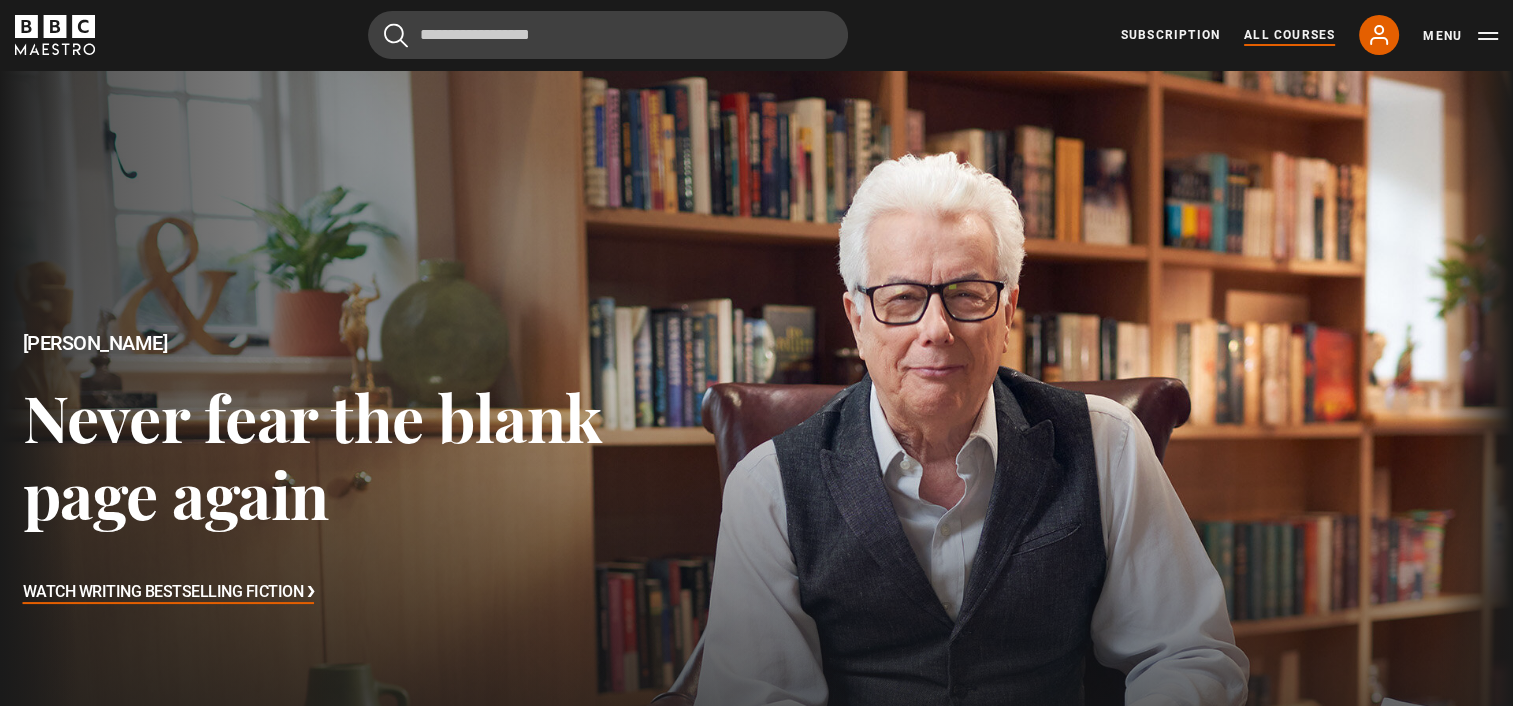click on "All Courses" at bounding box center [1289, 35] 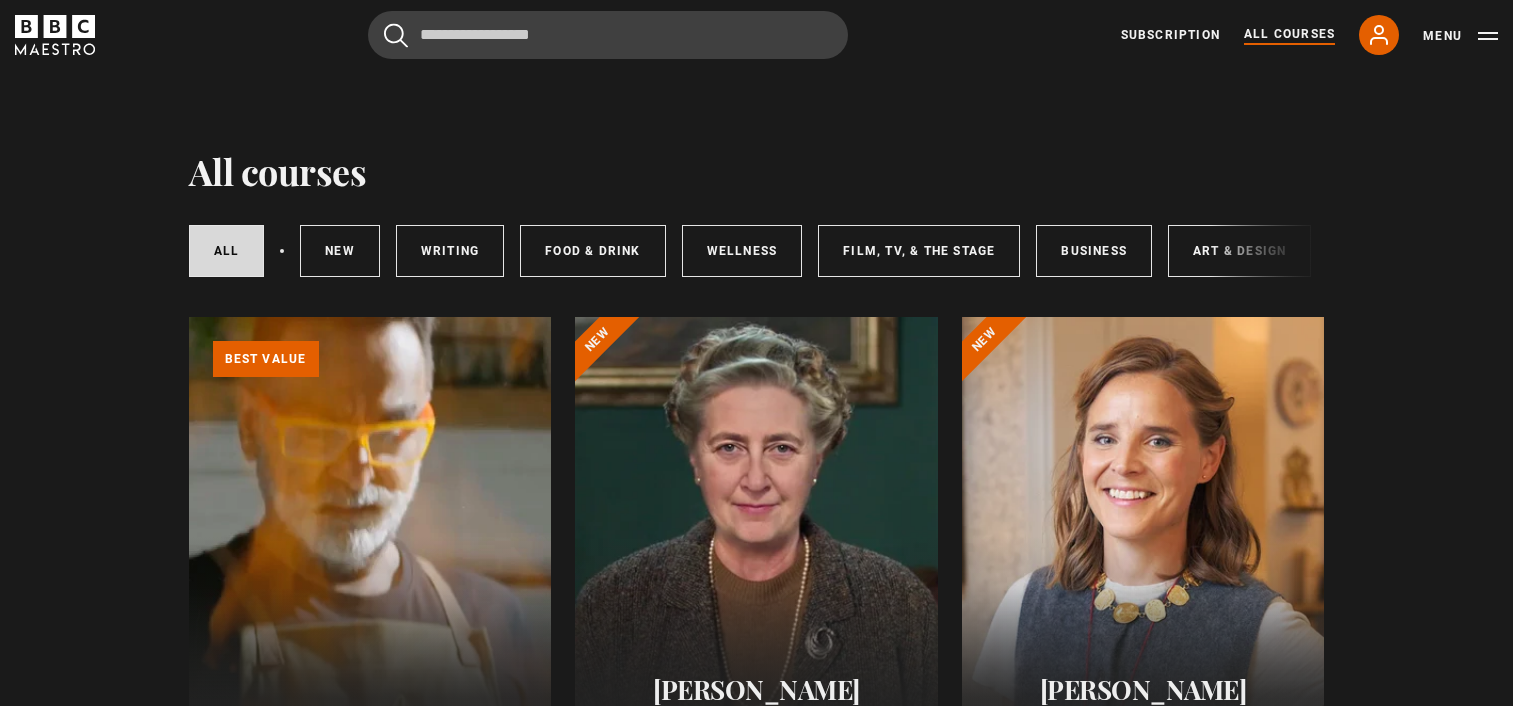scroll, scrollTop: 0, scrollLeft: 0, axis: both 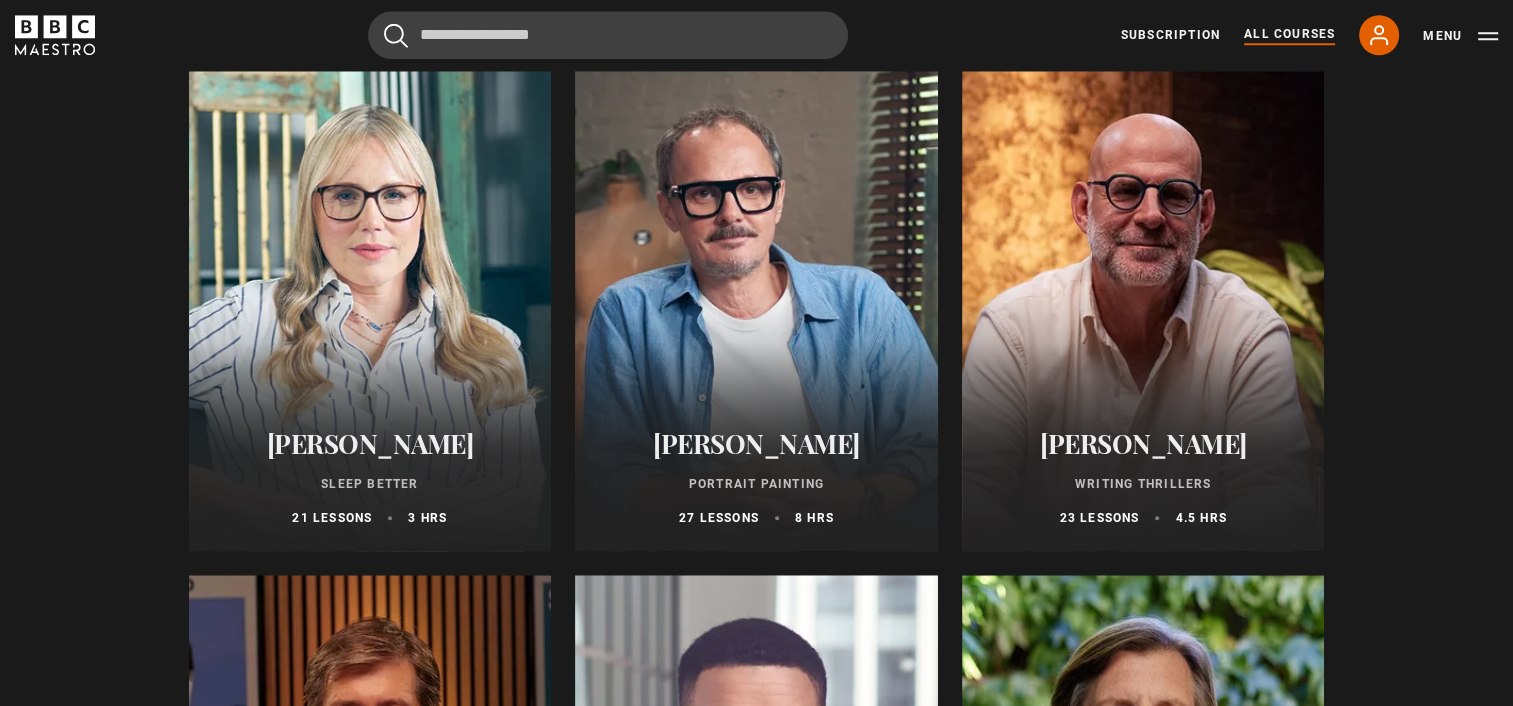 click on "[PERSON_NAME]" at bounding box center [1143, 443] 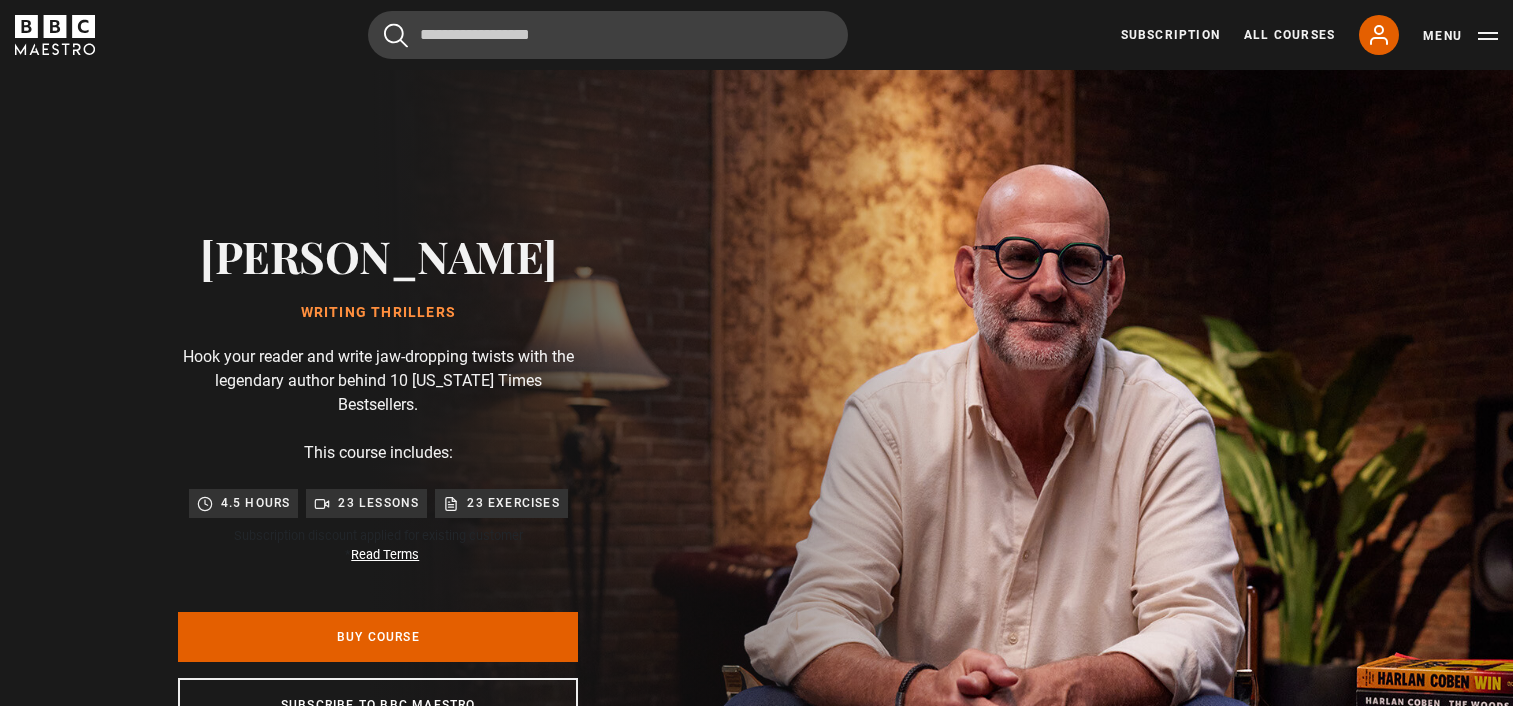 scroll, scrollTop: 0, scrollLeft: 0, axis: both 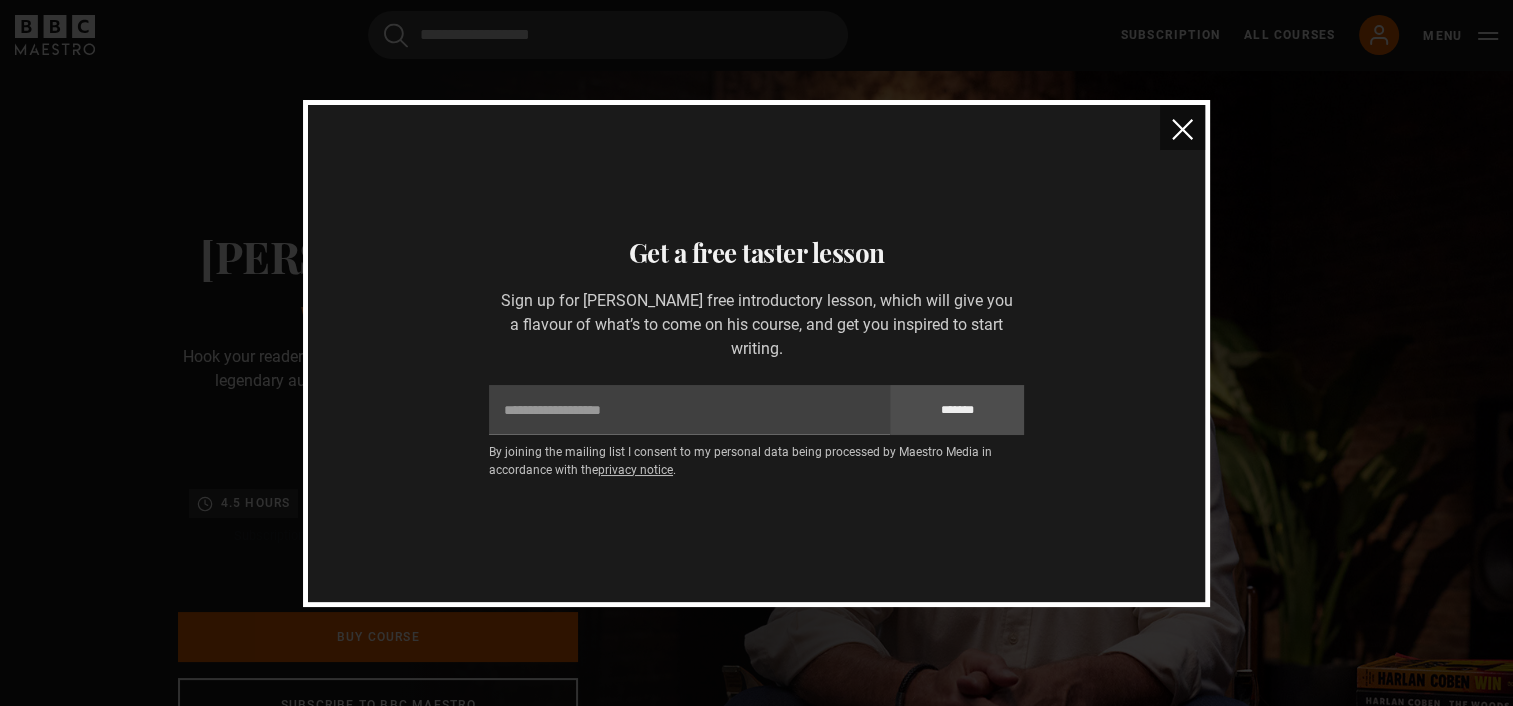 click at bounding box center [1182, 129] 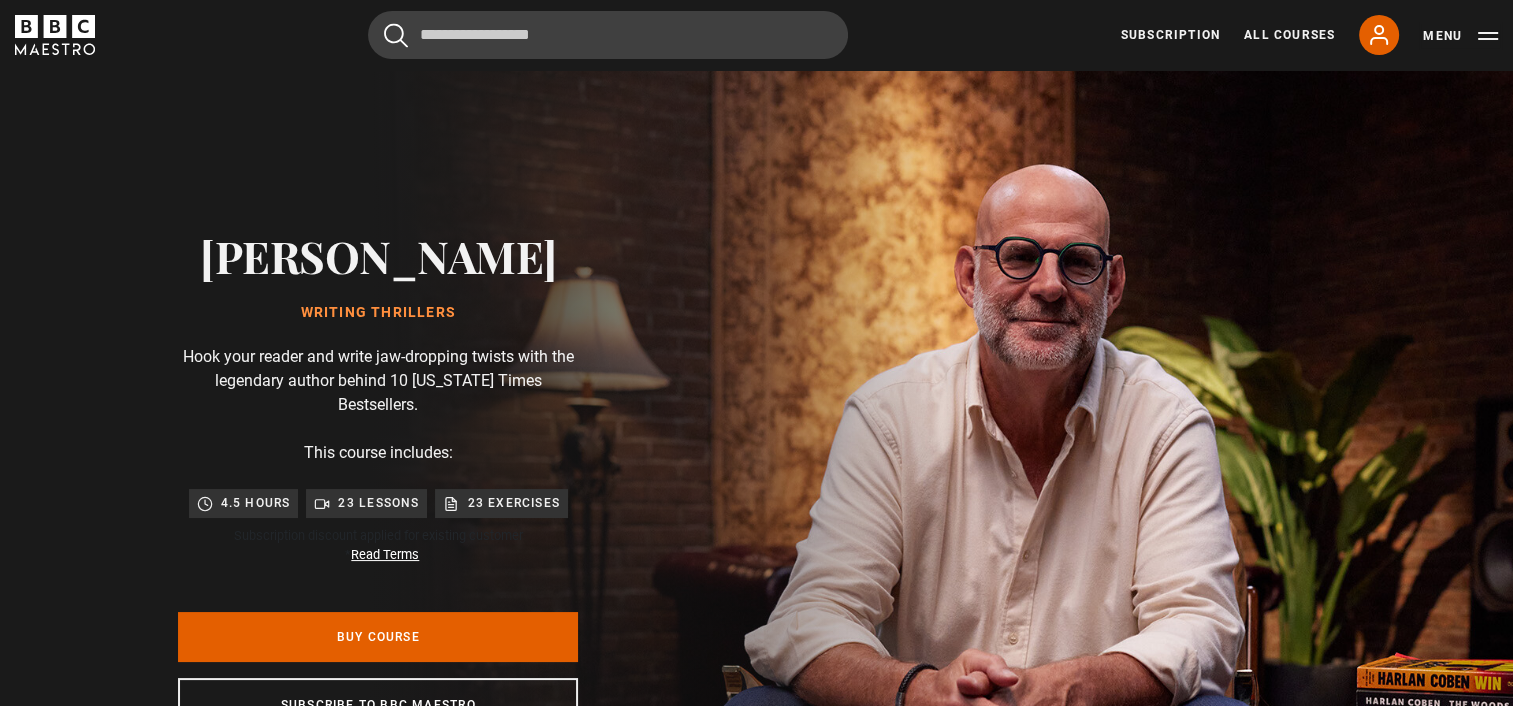 click on "Menu" at bounding box center [1460, 36] 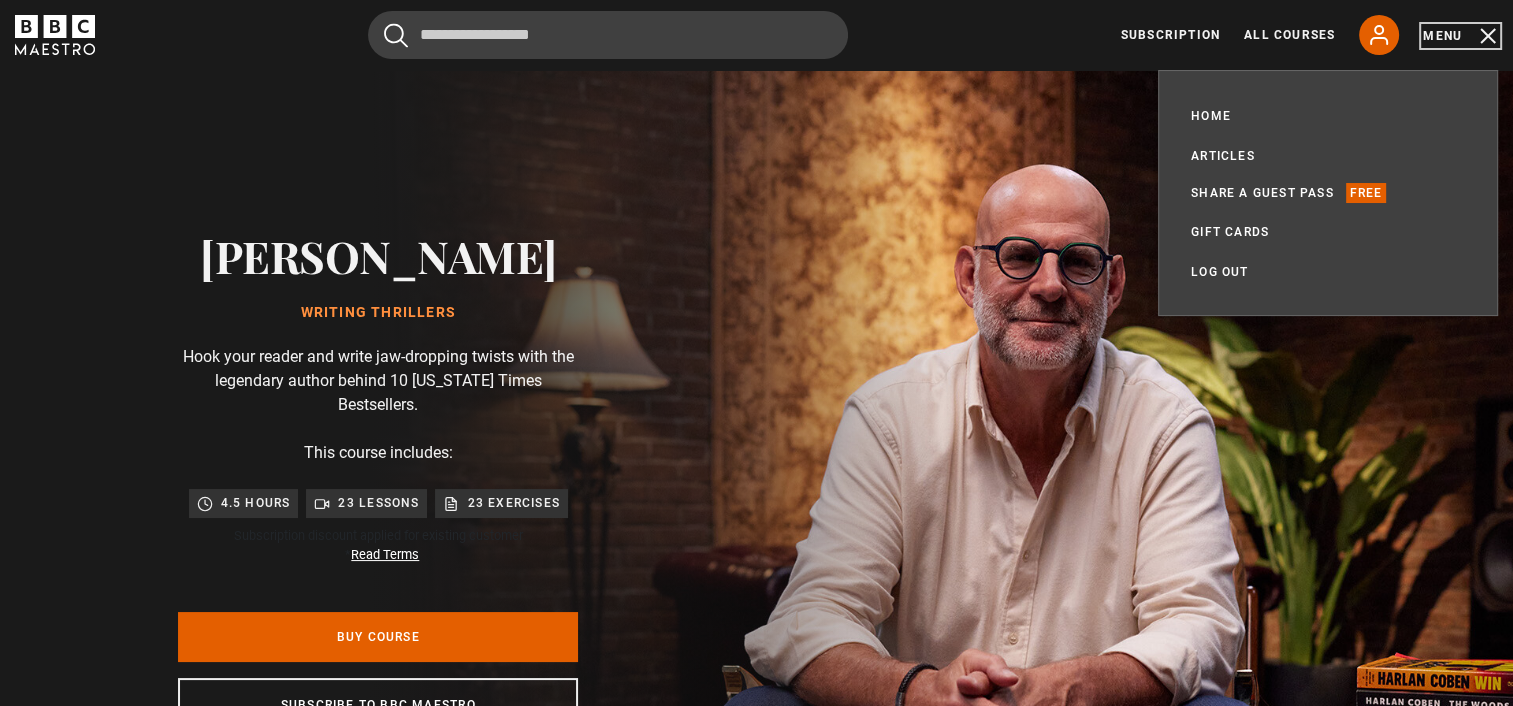 scroll, scrollTop: 0, scrollLeft: 785, axis: horizontal 